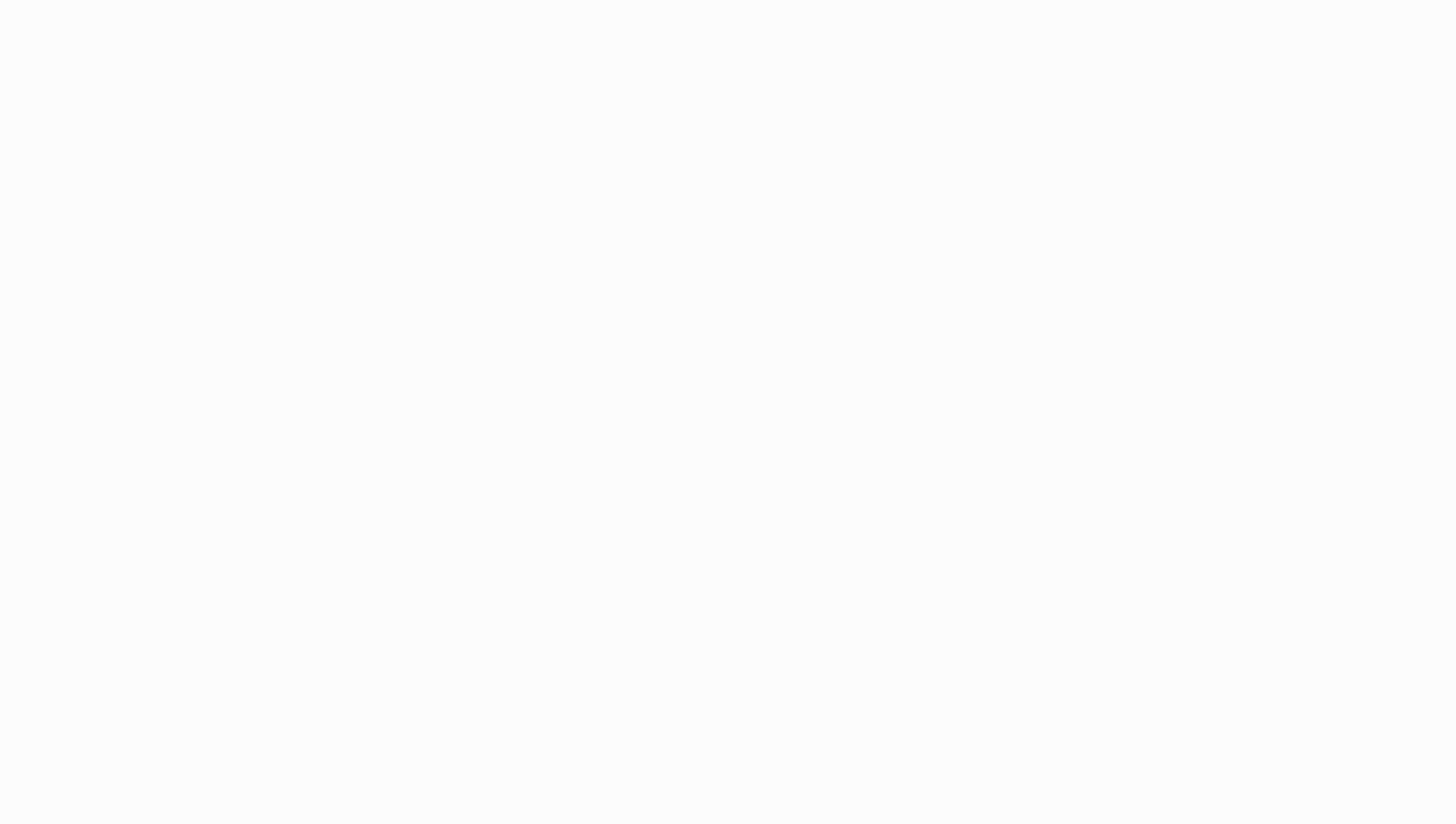 scroll, scrollTop: 0, scrollLeft: 0, axis: both 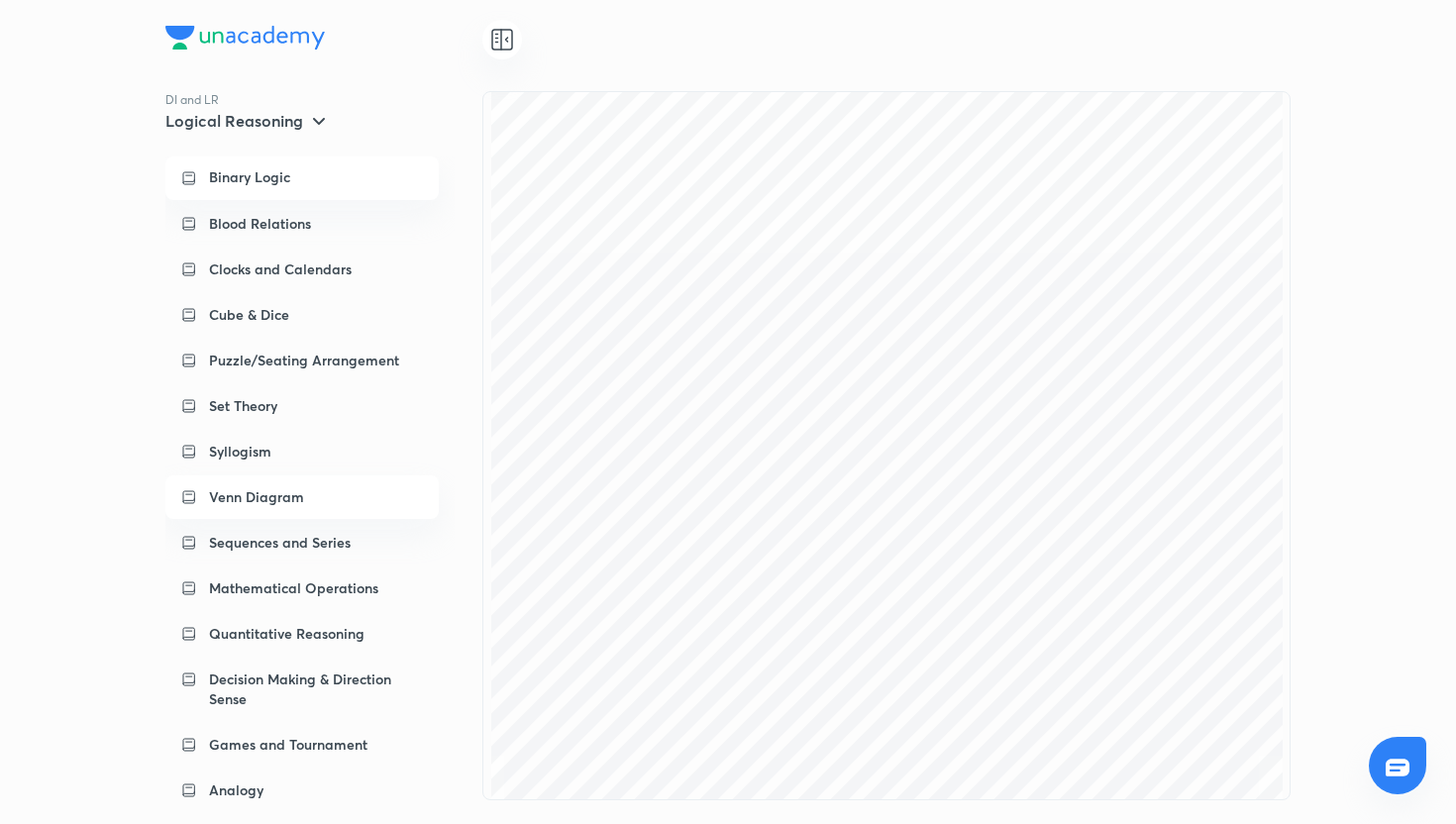 click on "Venn Diagram" at bounding box center (302, 497) 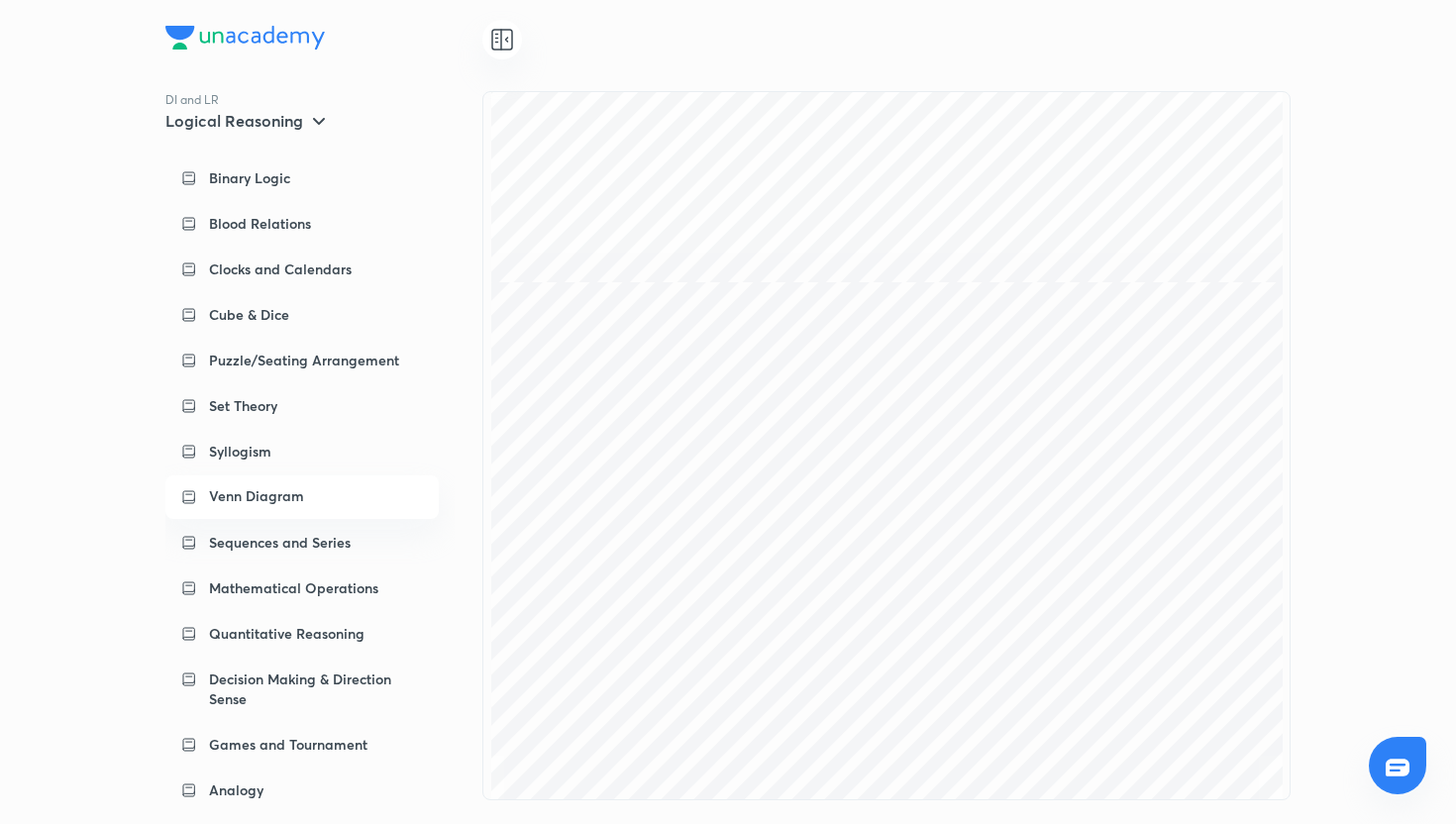 scroll, scrollTop: 8058, scrollLeft: 0, axis: vertical 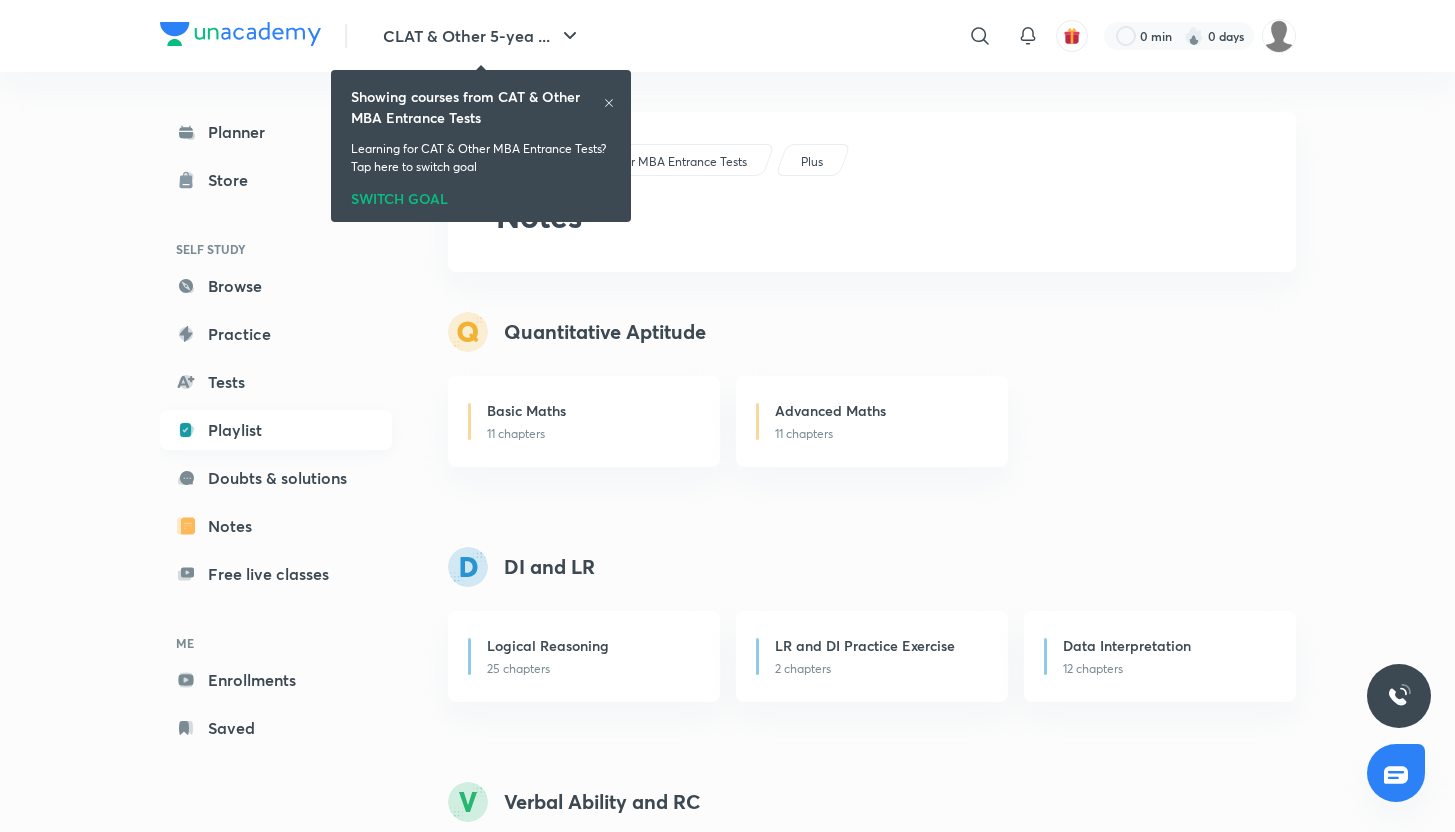 click on "Playlist" at bounding box center (276, 430) 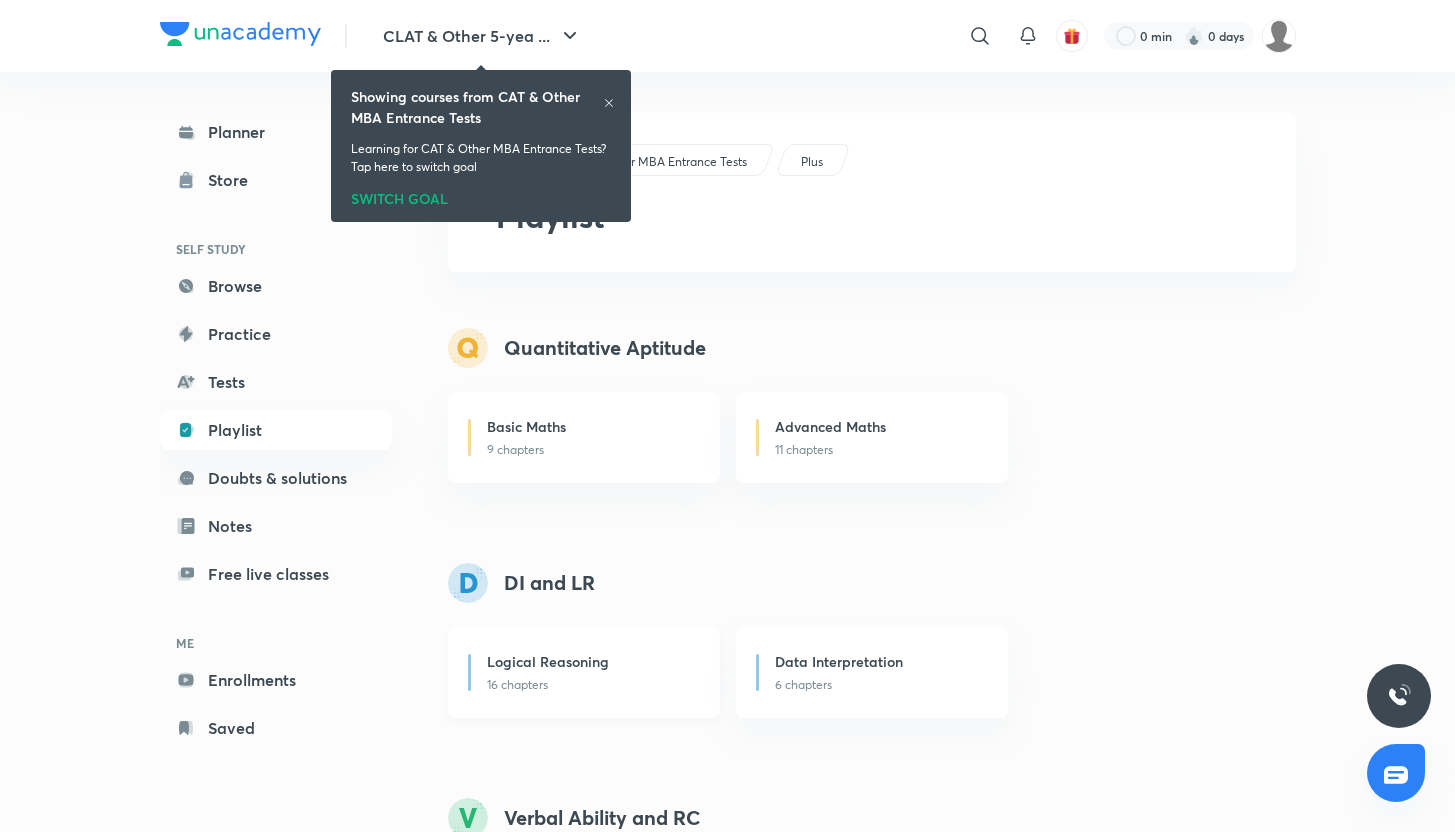 click on "16 chapters" at bounding box center [591, 685] 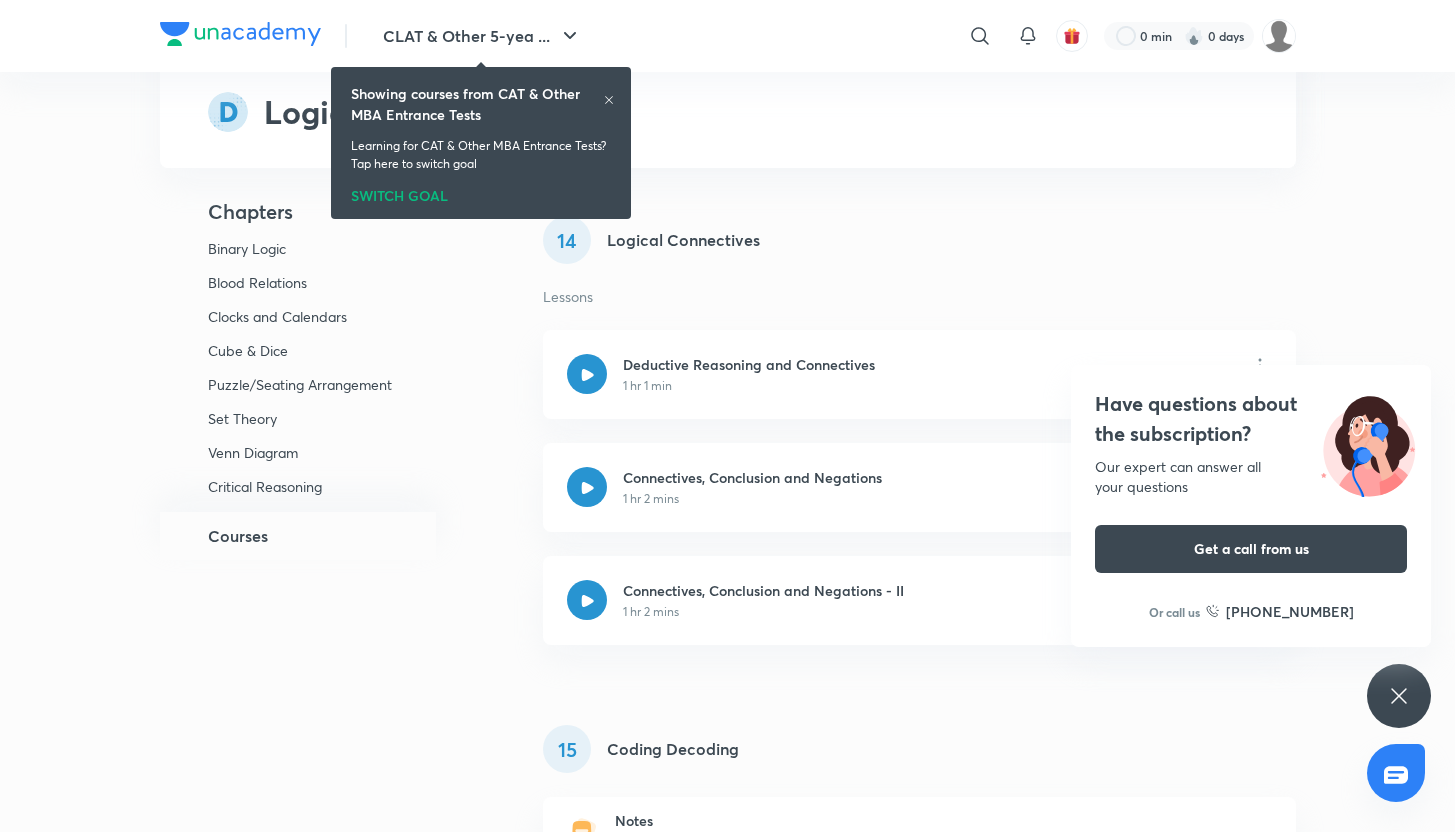 scroll, scrollTop: 10112, scrollLeft: 0, axis: vertical 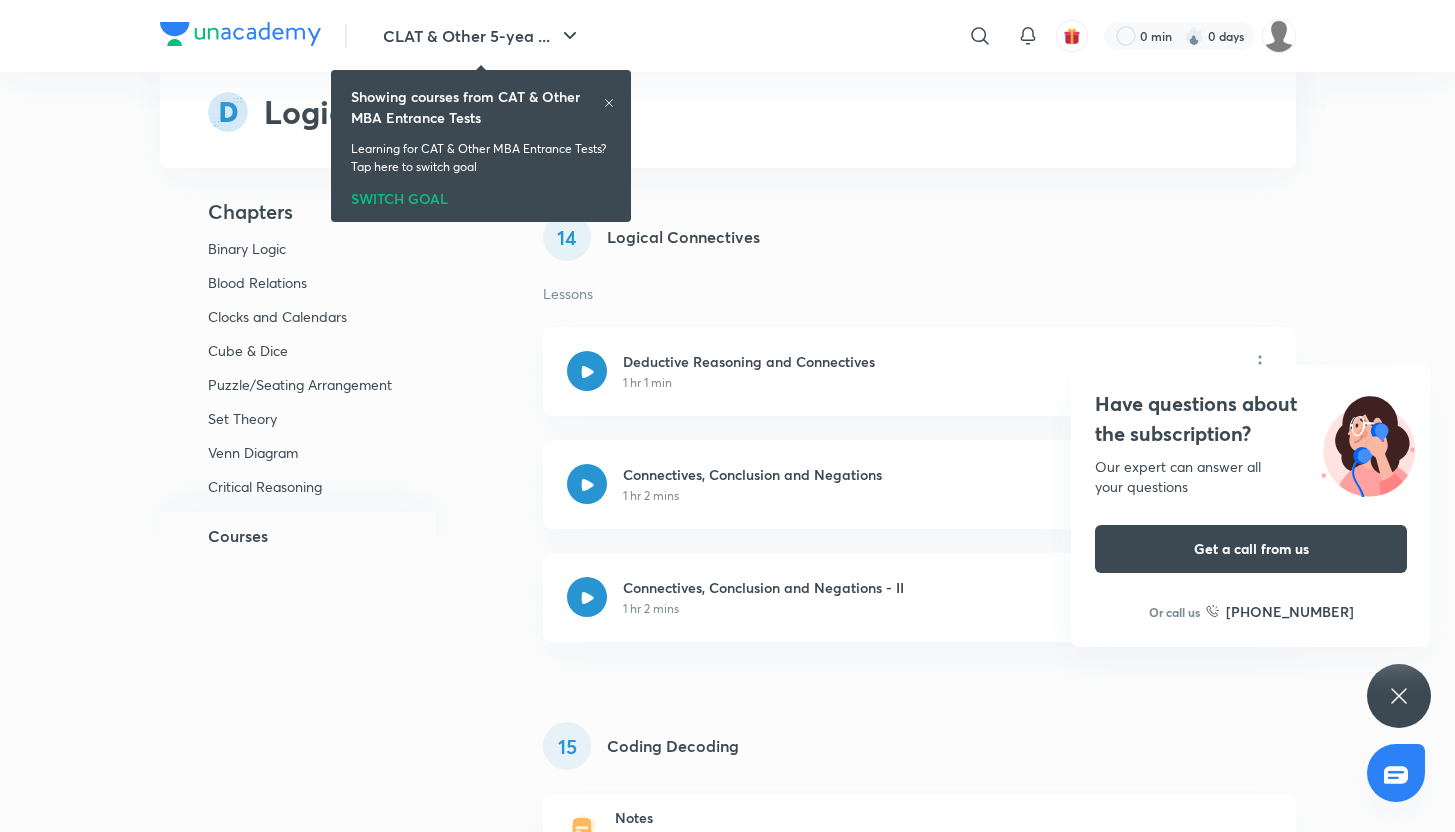 click on "Puzzle/Seating Arrangement" at bounding box center [305, 385] 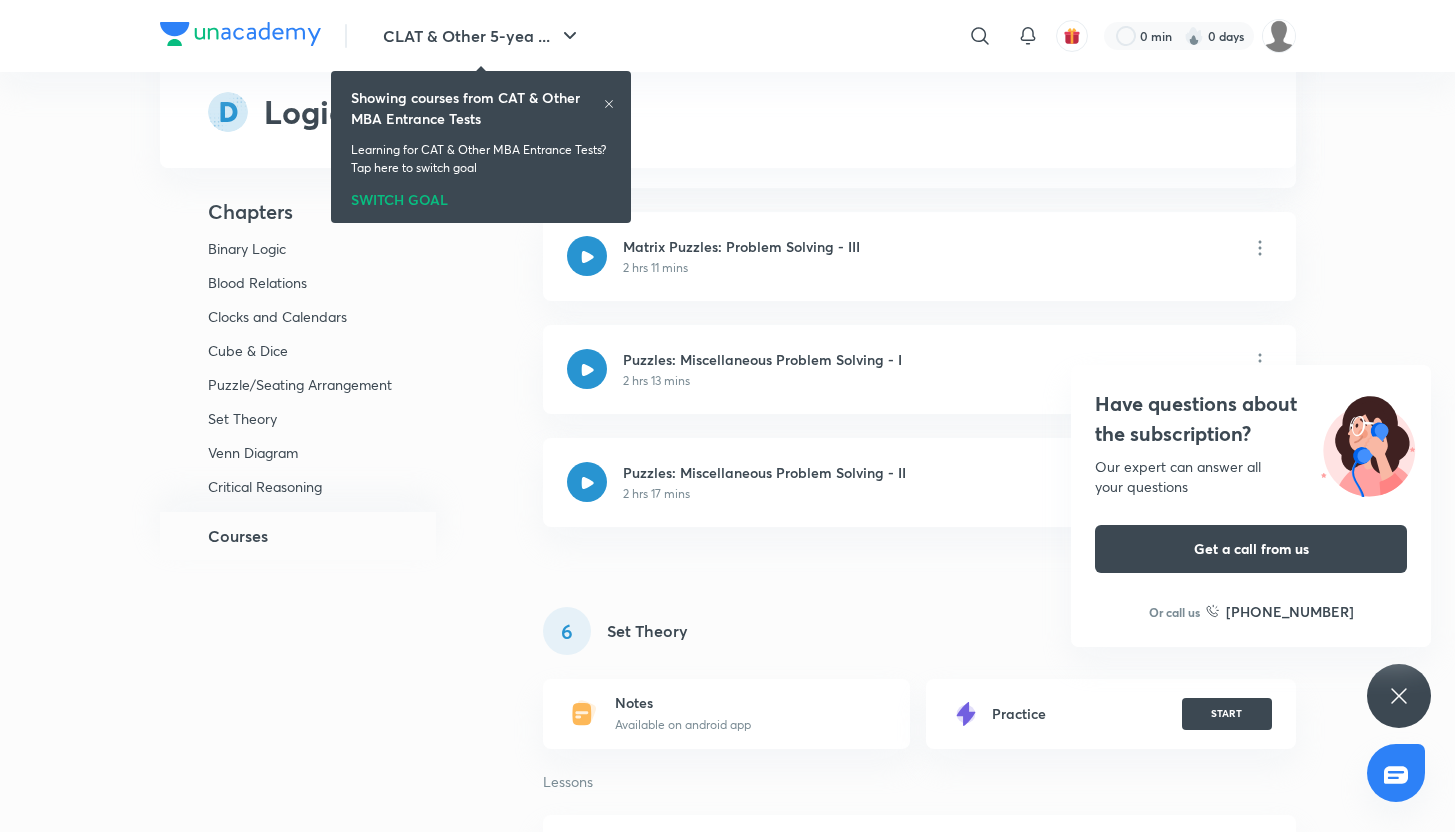 scroll, scrollTop: 3859, scrollLeft: 0, axis: vertical 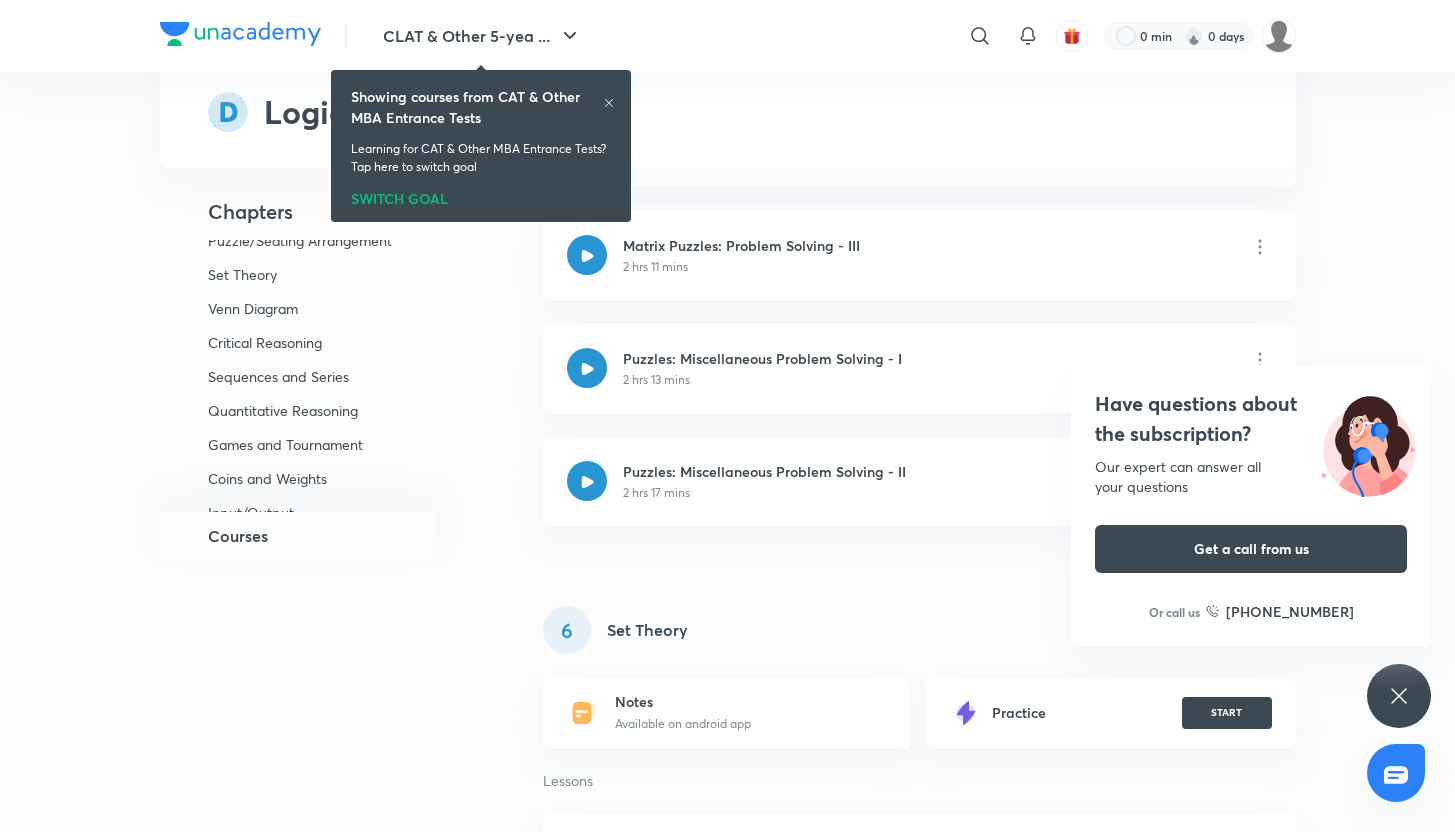 click on "Games and Tournament" at bounding box center [305, 445] 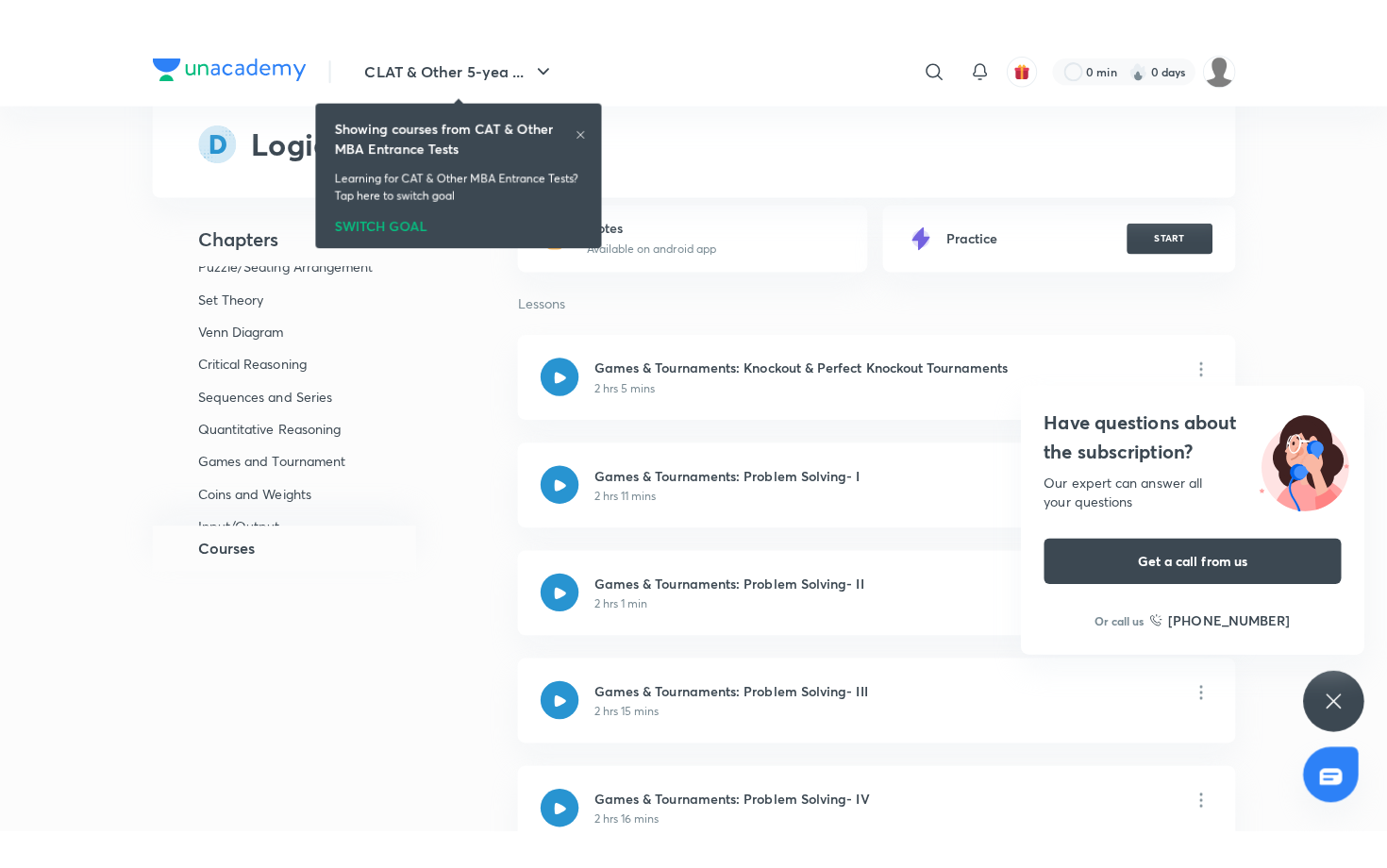 scroll, scrollTop: 8131, scrollLeft: 0, axis: vertical 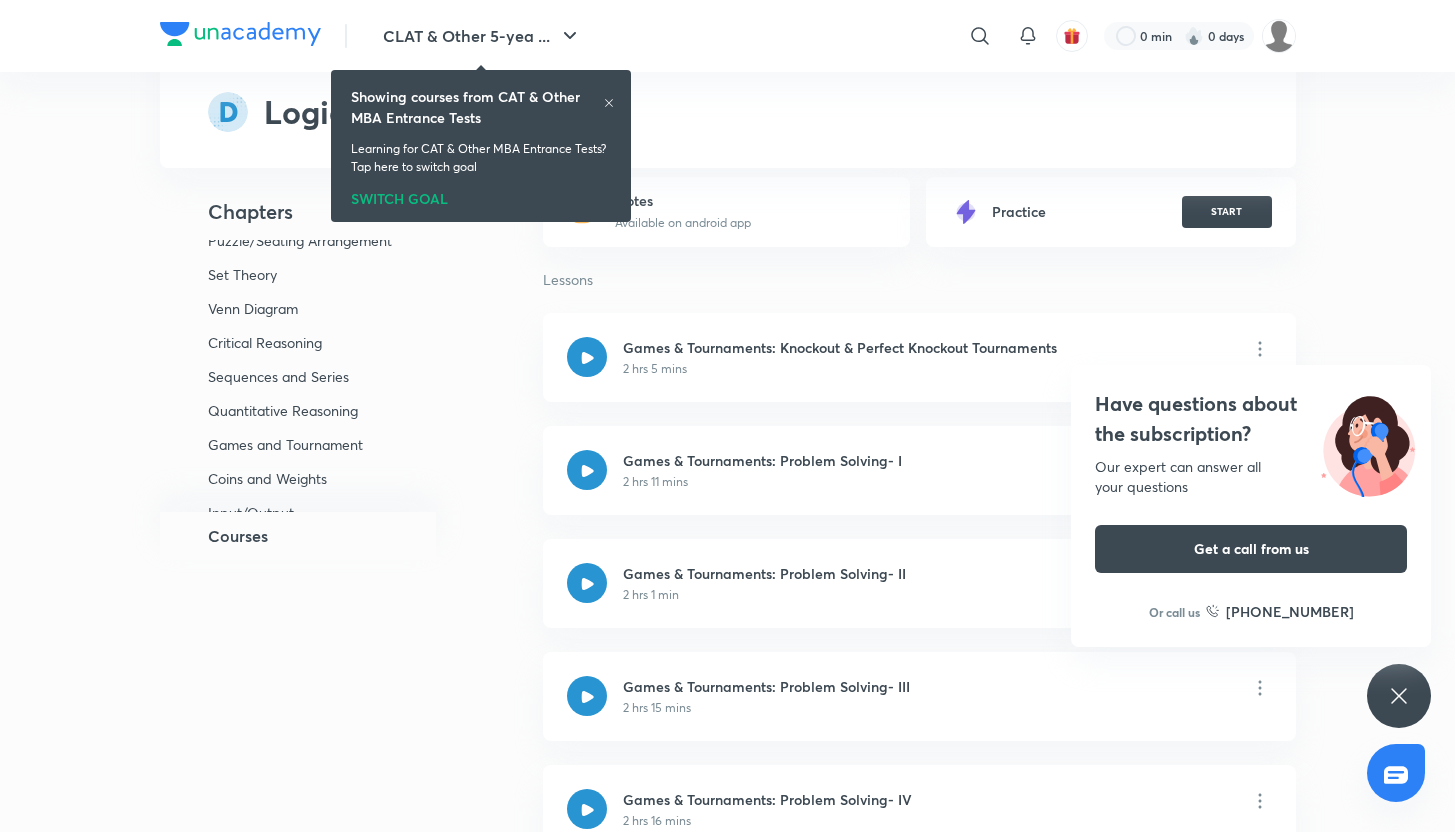 click on "Games & Tournaments: Knockout & Perfect Knockout Tournaments" at bounding box center [840, 347] 